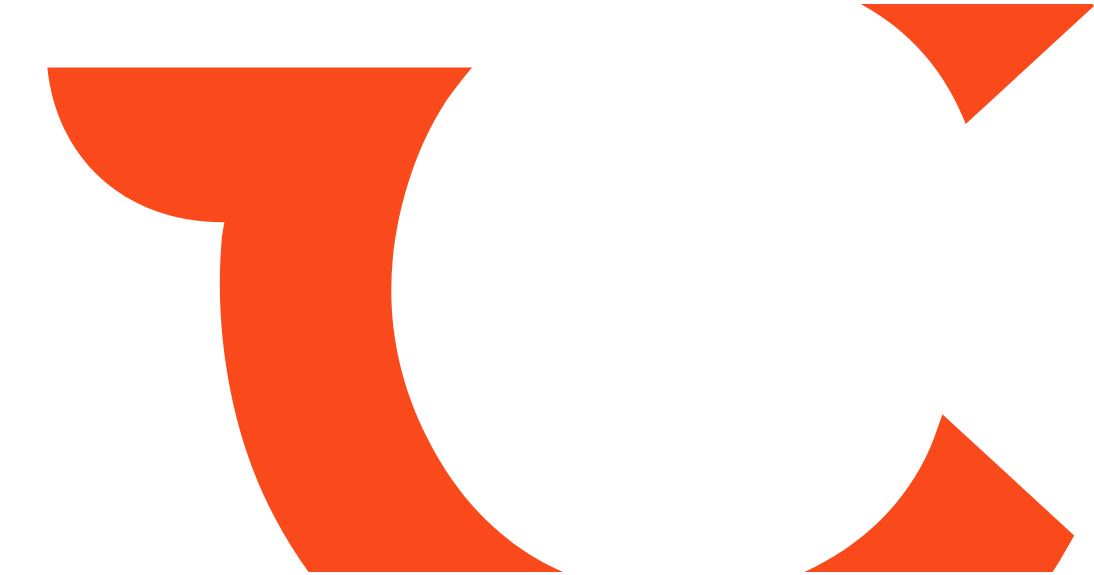 scroll, scrollTop: 0, scrollLeft: 0, axis: both 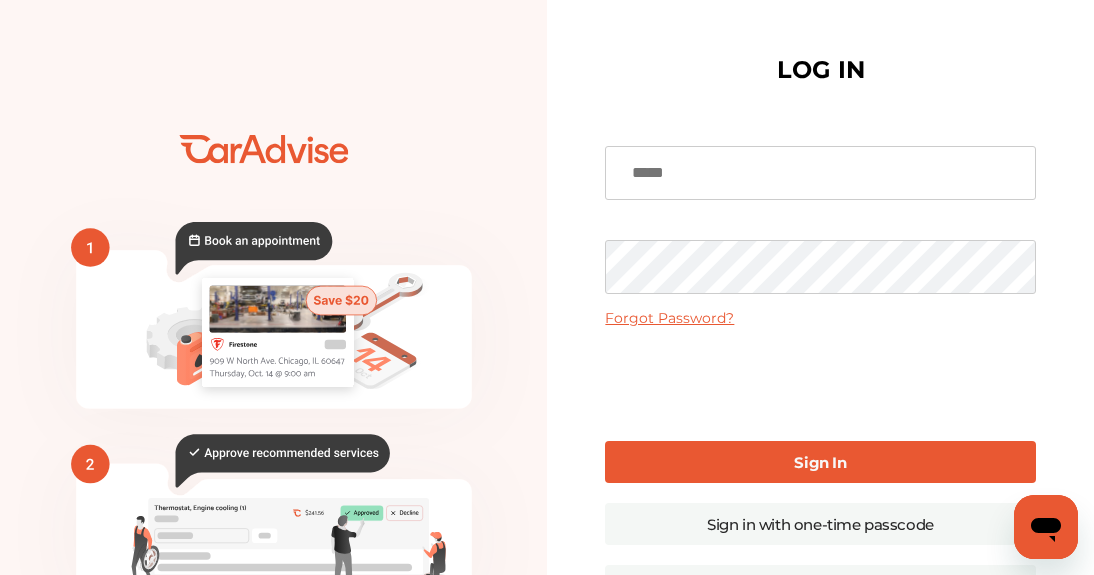 click at bounding box center [820, 173] 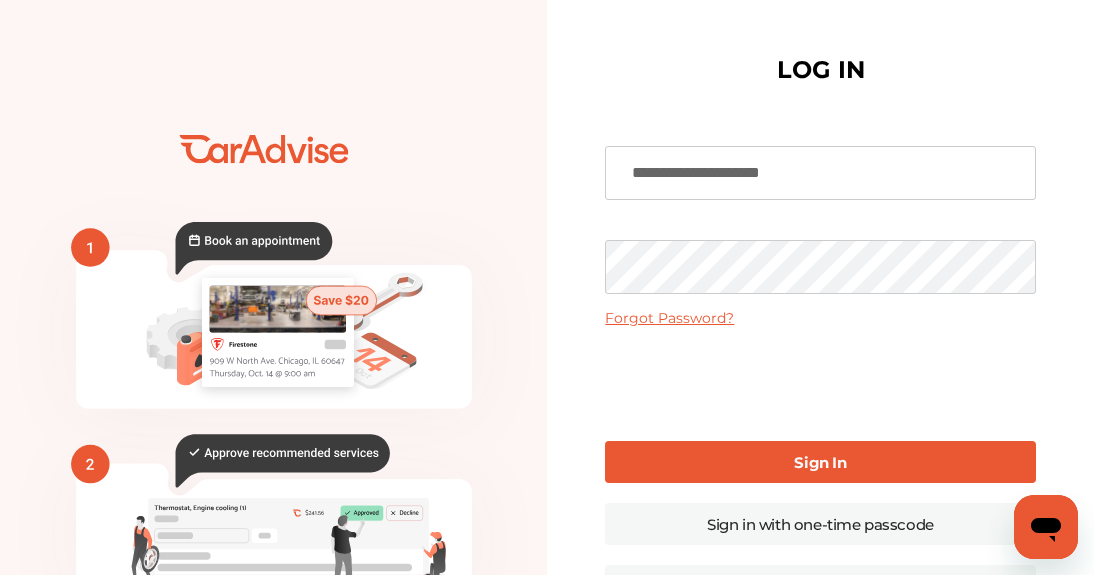 click on "Sign In" at bounding box center (820, 462) 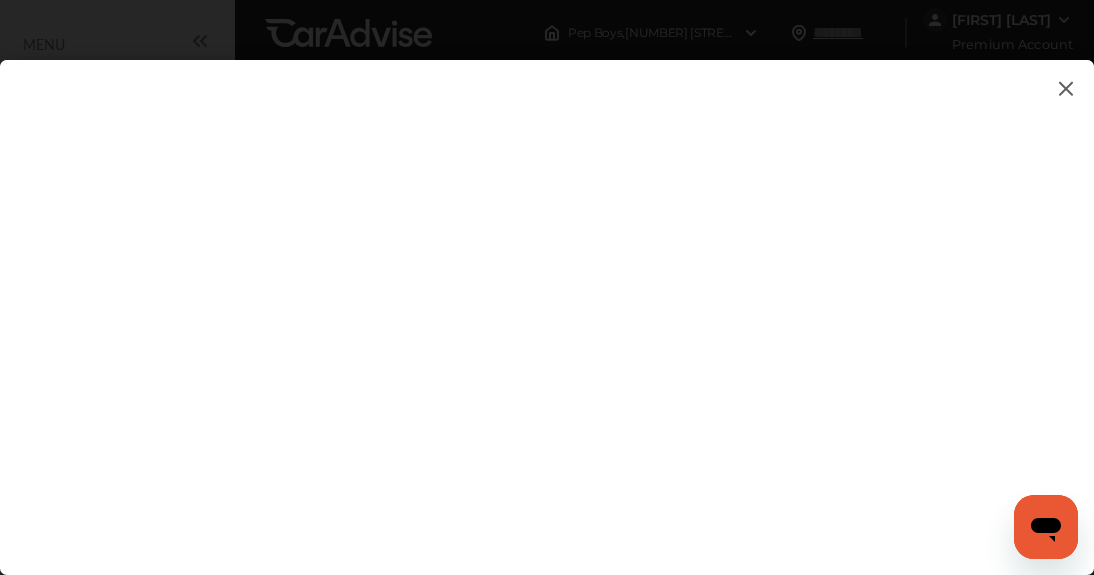 scroll, scrollTop: 255, scrollLeft: 0, axis: vertical 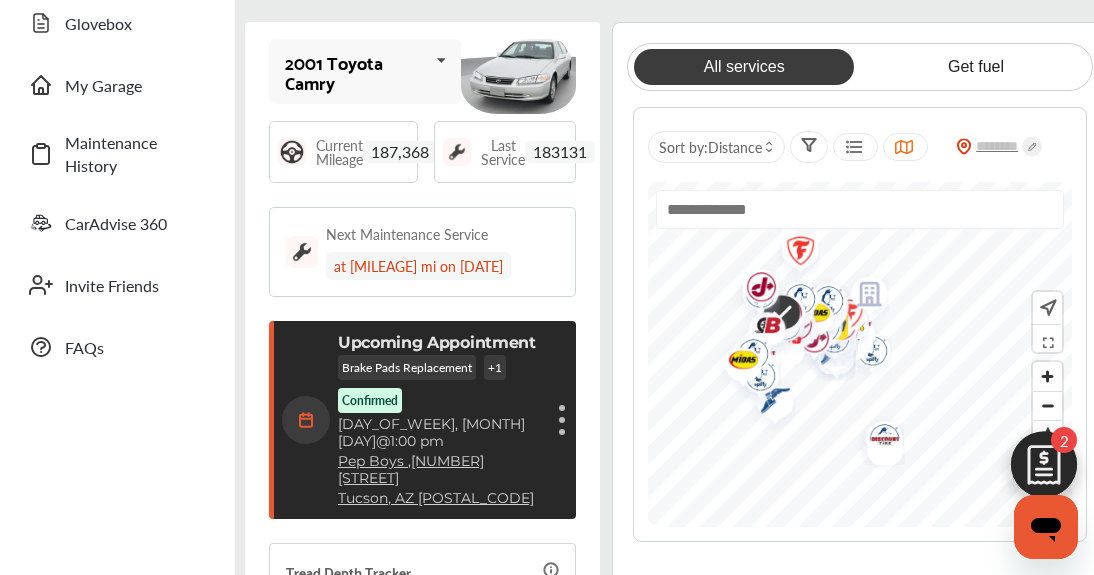 click on "Upcoming Appointment Brake Pads Replacement + 1 Confirmed Tuesday, Aug 5  @  1:00 pm Pep Boys   ,  3645 E. SPEEDWAY BLVD Tucson ,   AZ   85716" at bounding box center (410, 420) 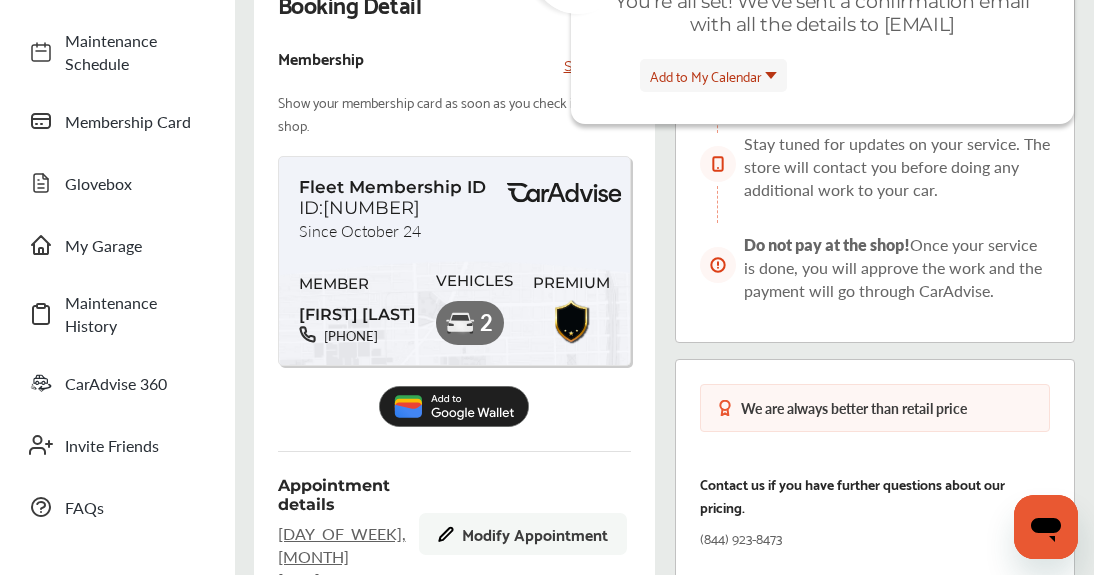 scroll, scrollTop: 40, scrollLeft: 0, axis: vertical 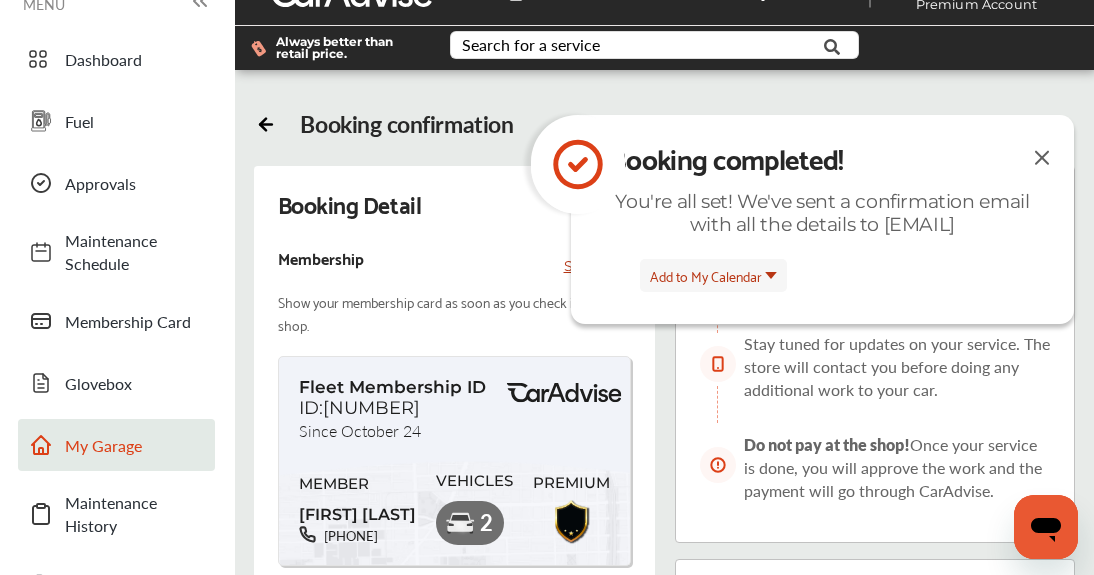 click on "Maintenance History" at bounding box center (135, 514) 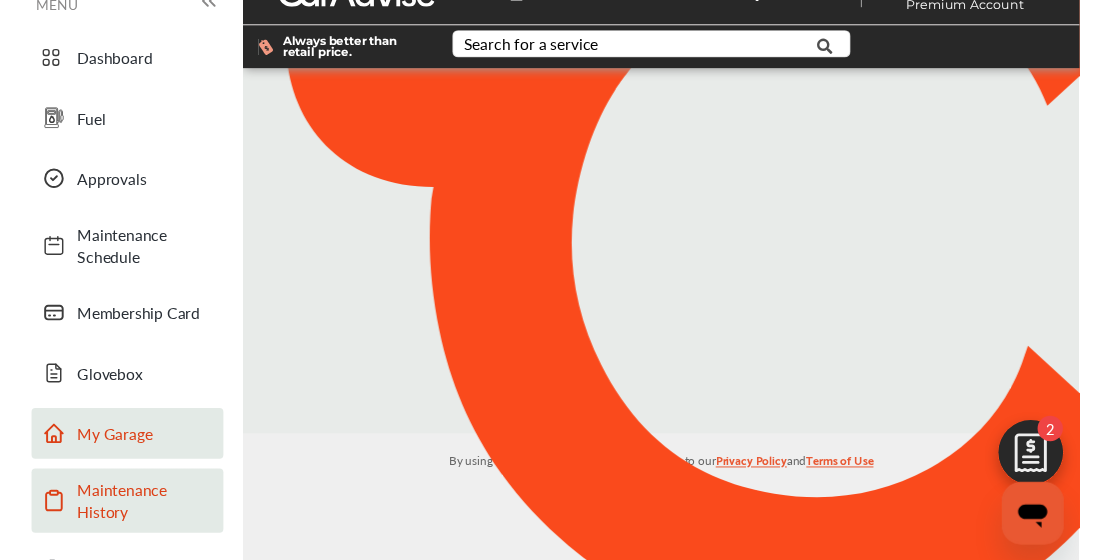 scroll, scrollTop: 0, scrollLeft: 0, axis: both 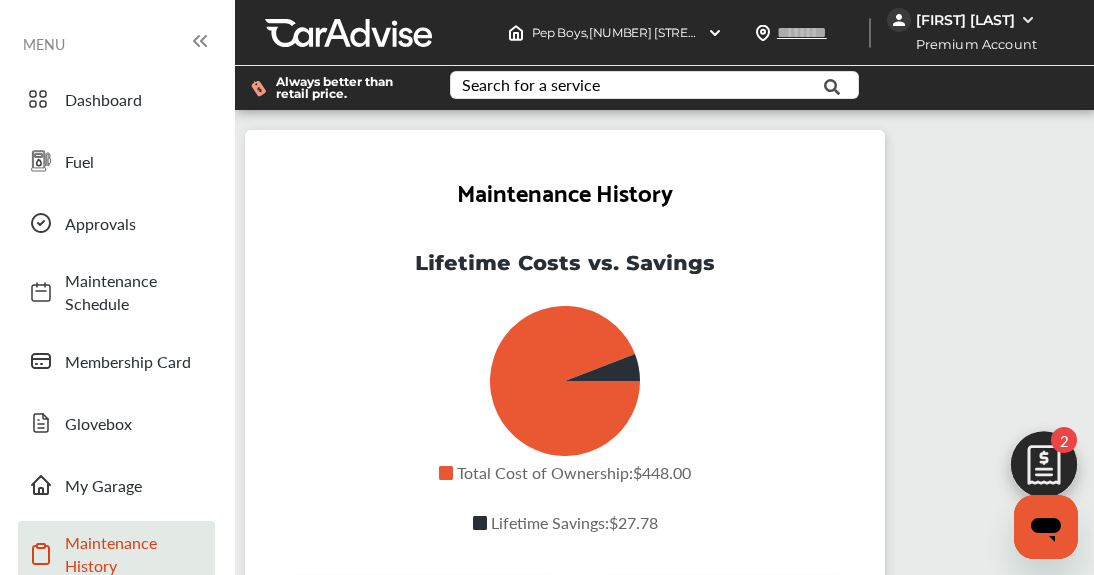 click at bounding box center [1044, 470] 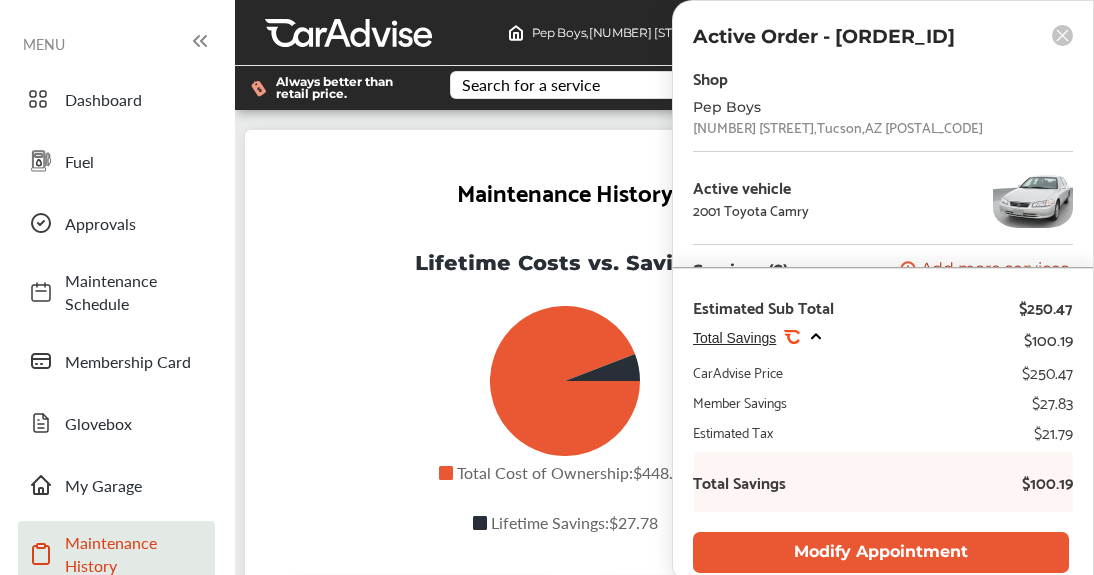 click on "Lifetime Costs vs. Savings Total Cost of Ownership Lifetime Savings   Total Cost of Ownership :  $448.00   Lifetime Savings :  $27.78" at bounding box center [565, 393] 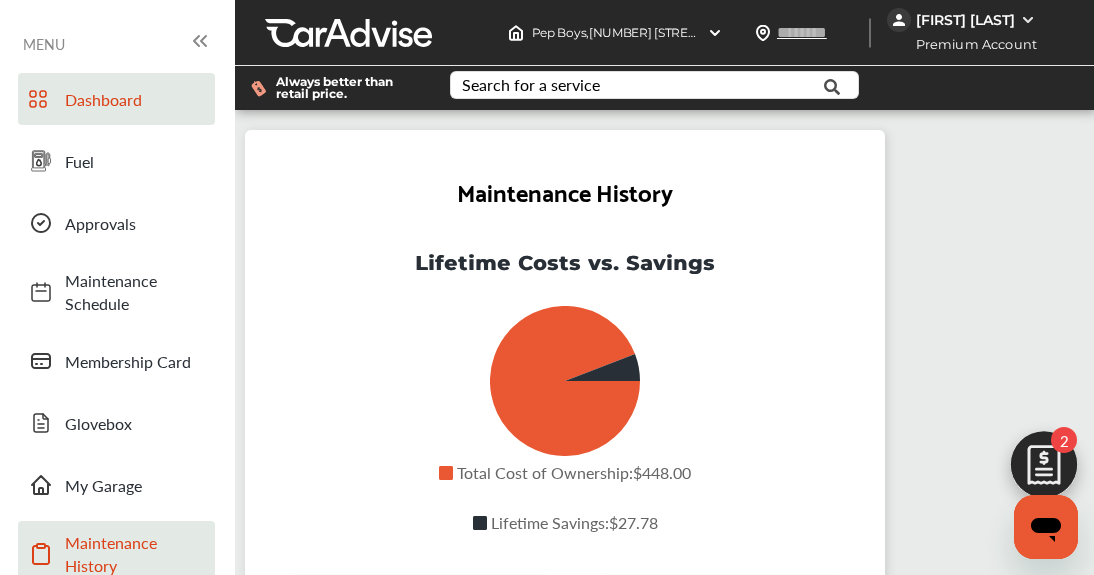 click on "Dashboard" at bounding box center [135, 99] 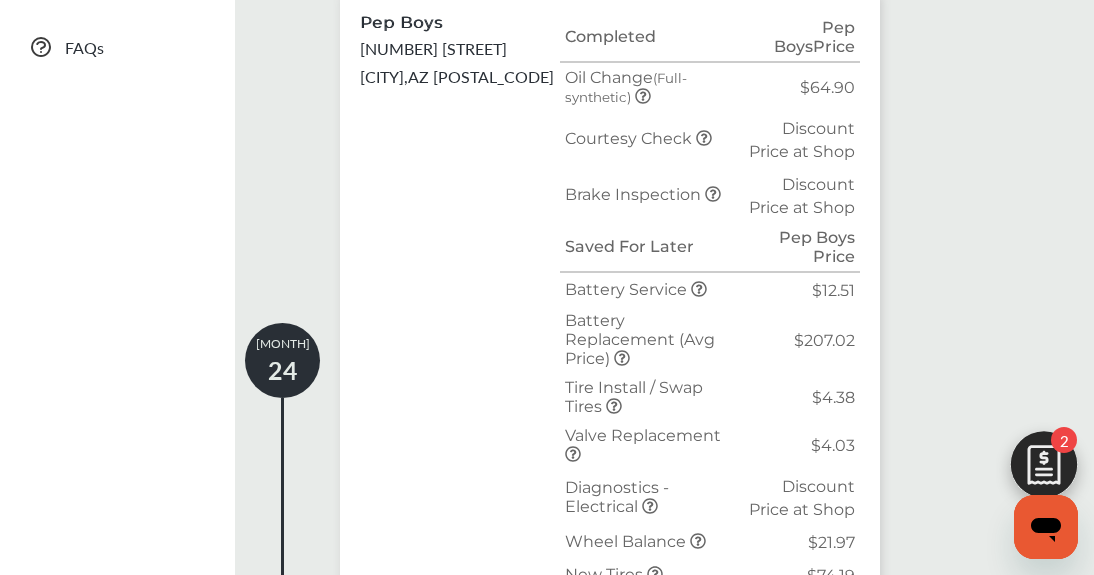 scroll, scrollTop: 0, scrollLeft: 0, axis: both 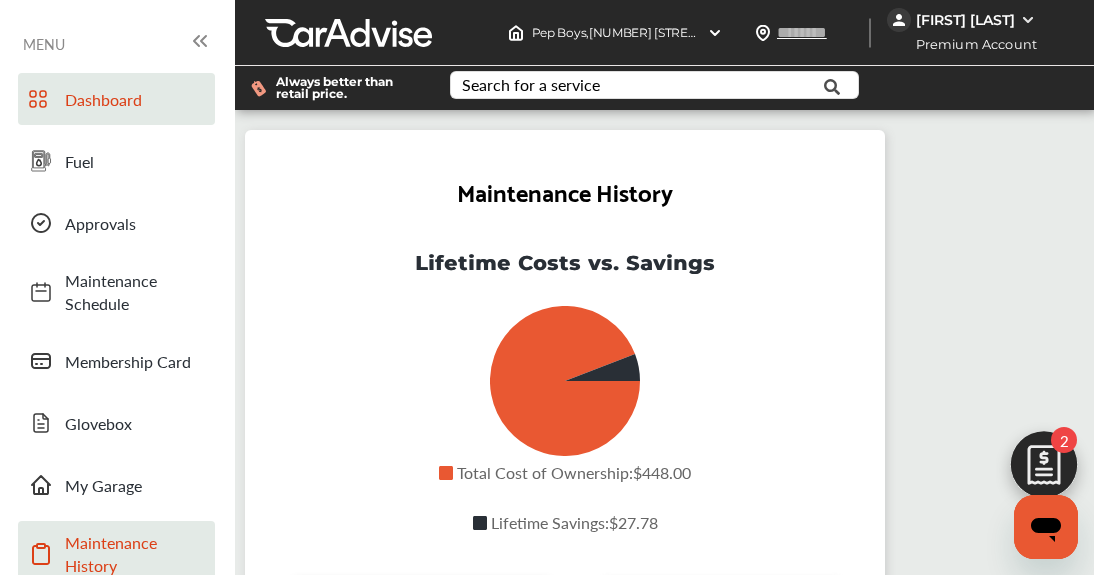 click on "Dashboard" at bounding box center (135, 99) 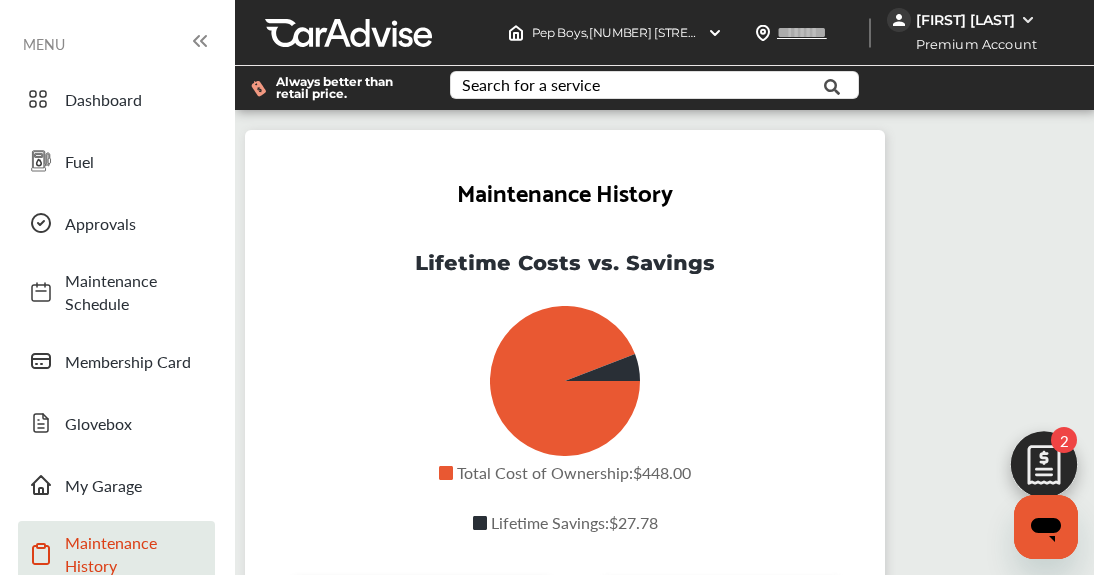 click 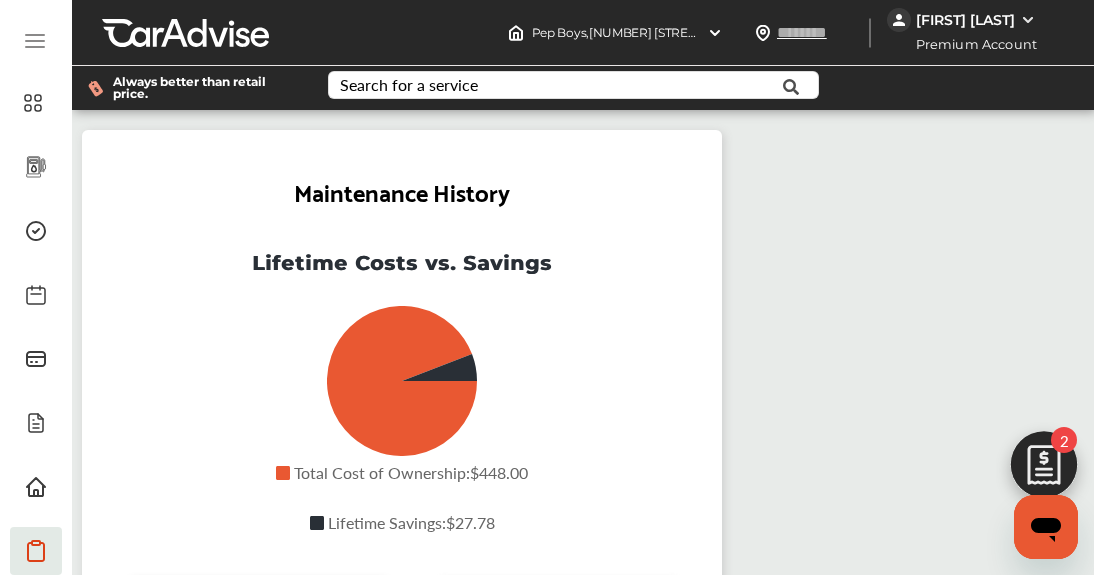 click 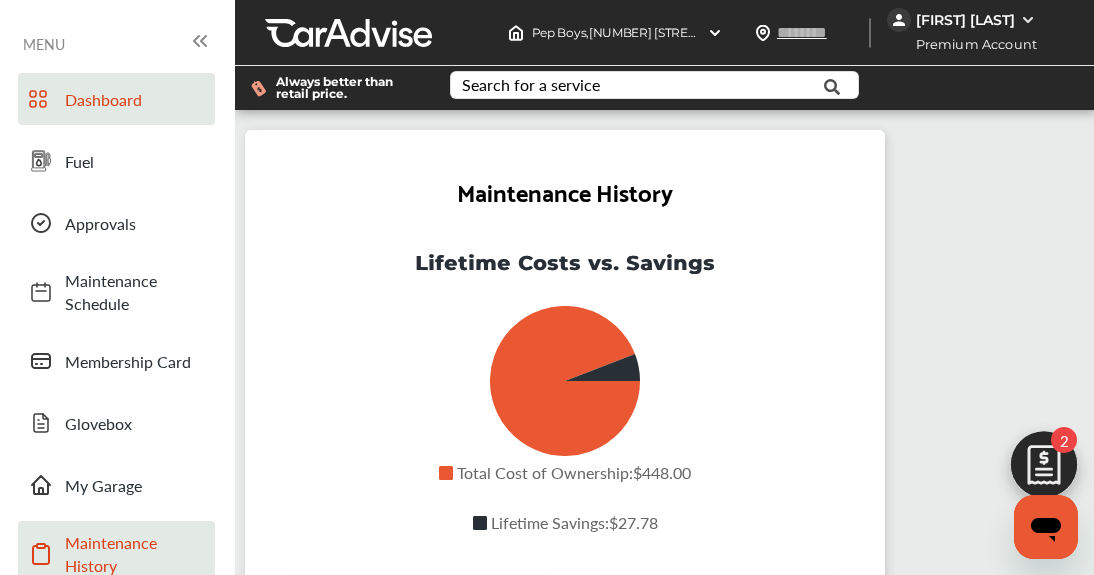 click on "Dashboard" at bounding box center (135, 99) 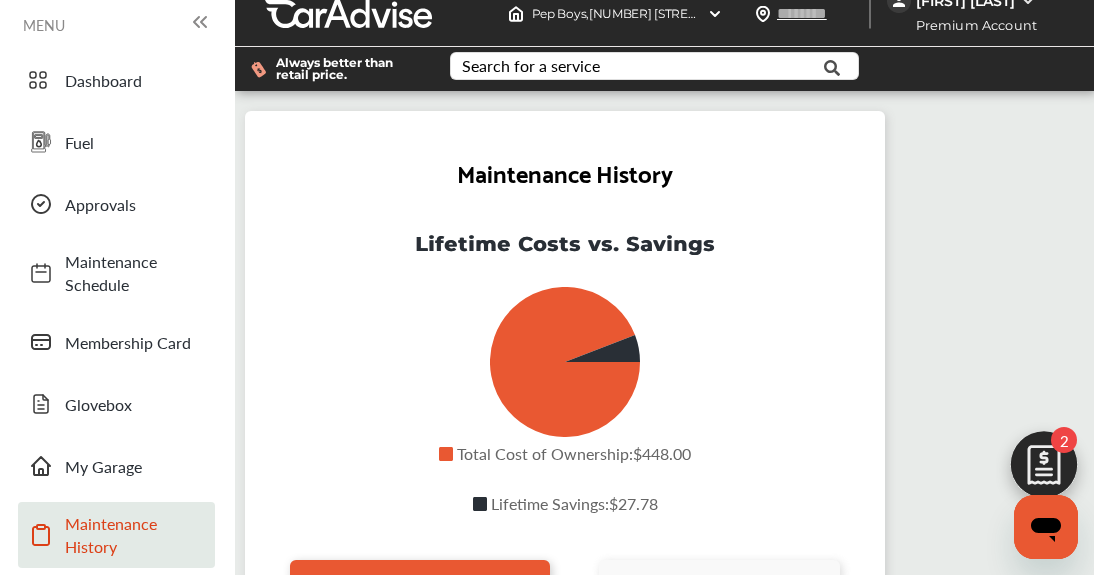 scroll, scrollTop: 0, scrollLeft: 0, axis: both 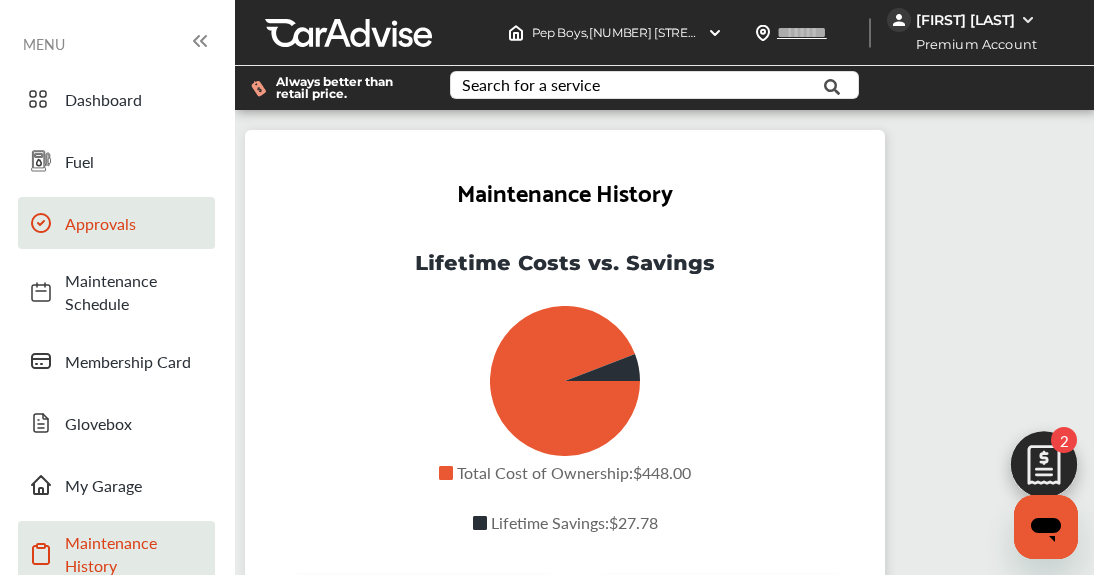 click on "Approvals" at bounding box center [135, 223] 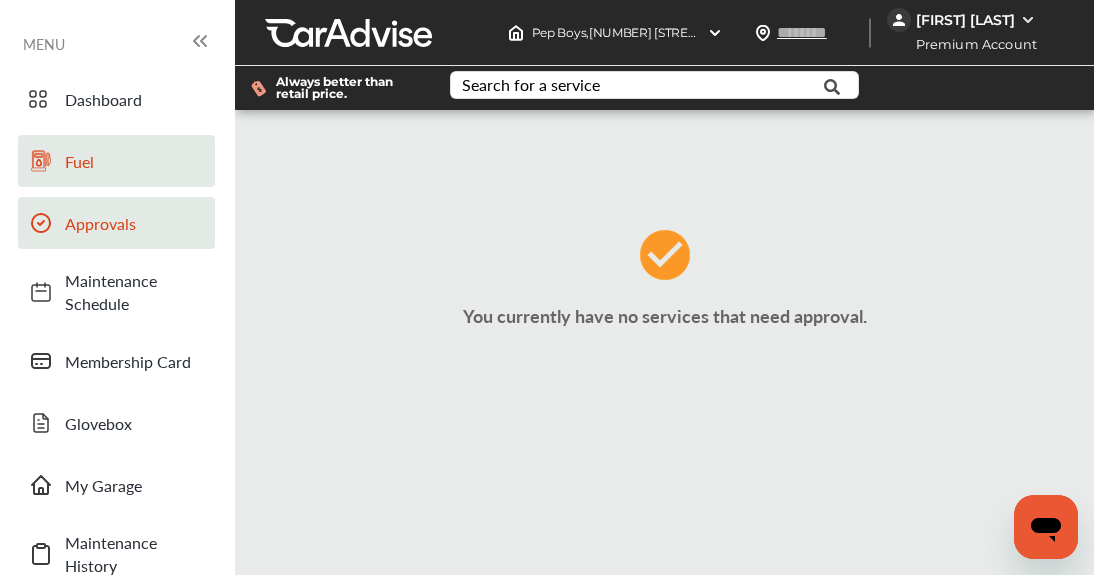 click on "Fuel" at bounding box center [135, 161] 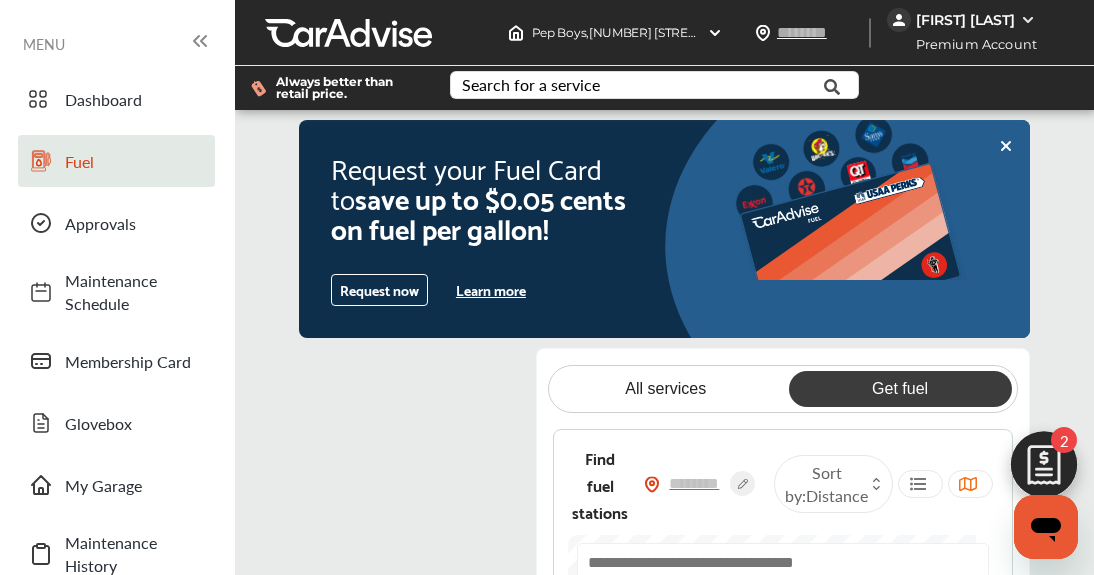 scroll, scrollTop: 255, scrollLeft: 0, axis: vertical 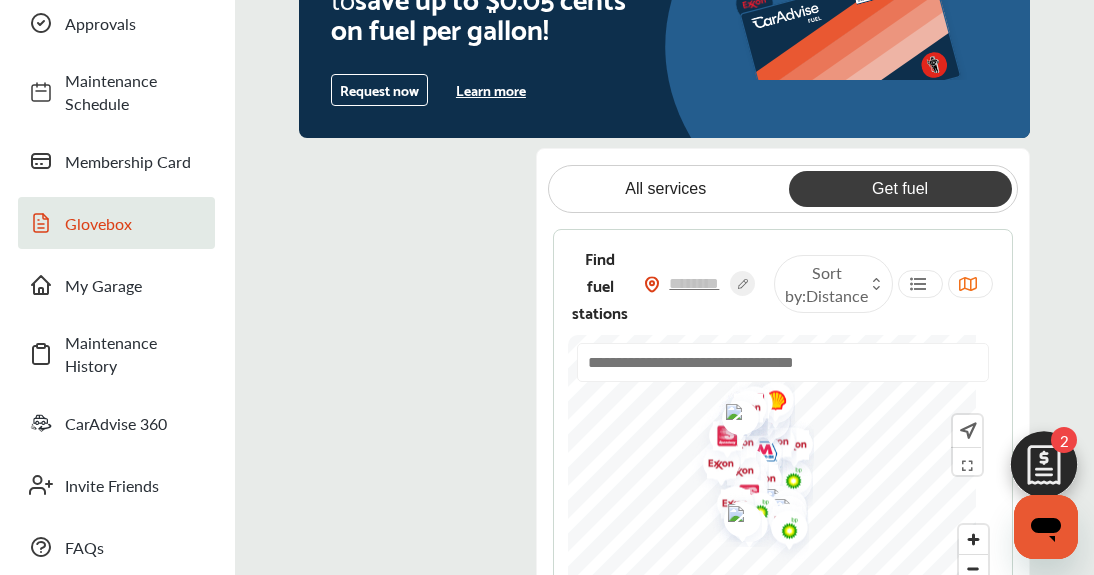 click on "Glovebox" at bounding box center [135, 223] 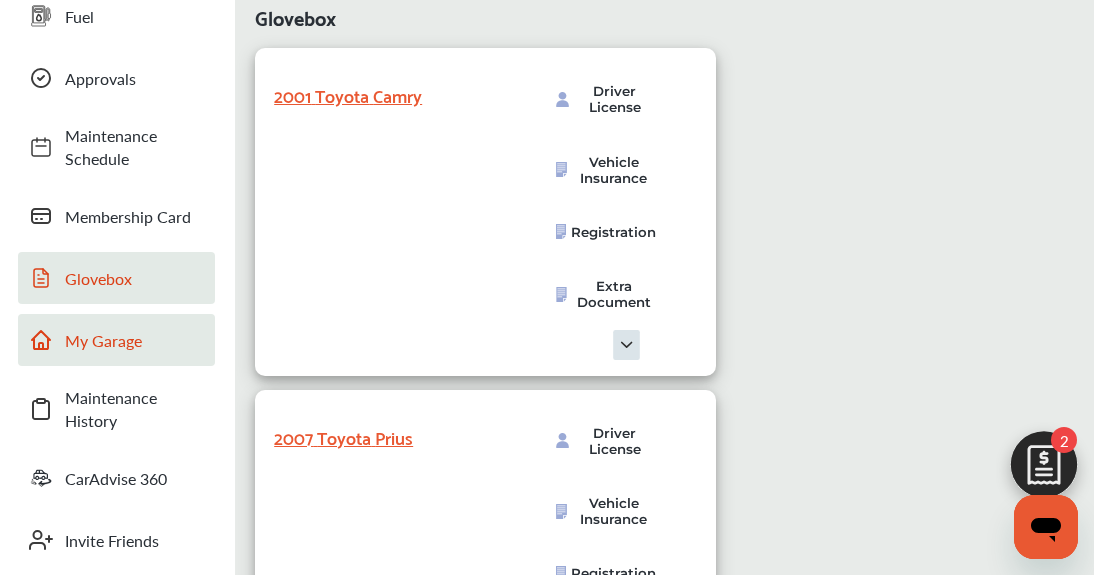 scroll, scrollTop: 200, scrollLeft: 0, axis: vertical 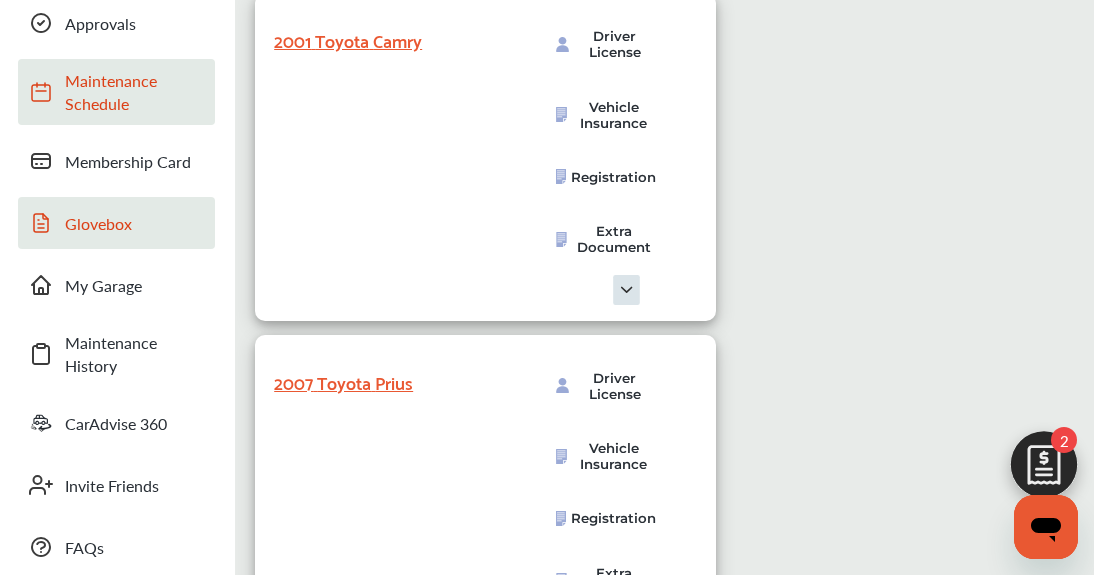 click on "My Garage" at bounding box center (116, 285) 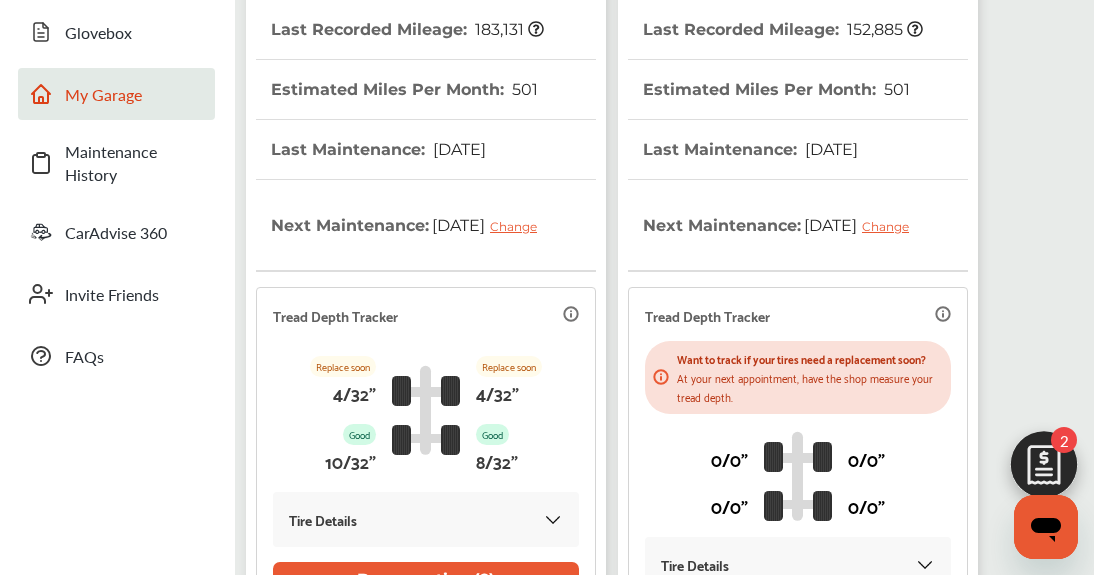 scroll, scrollTop: 400, scrollLeft: 0, axis: vertical 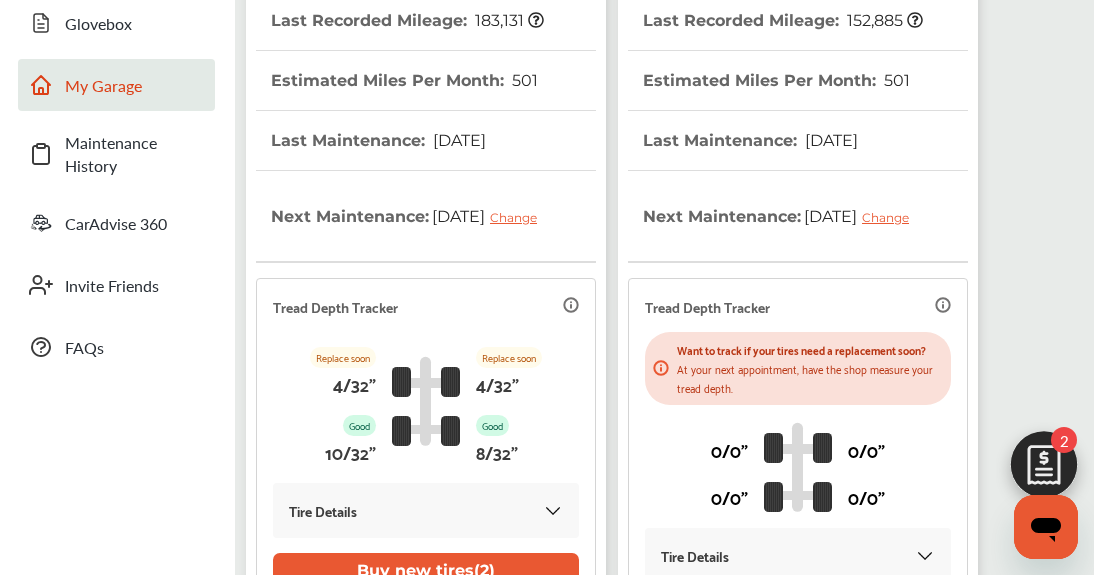 click on "Maintenance History" at bounding box center [135, 154] 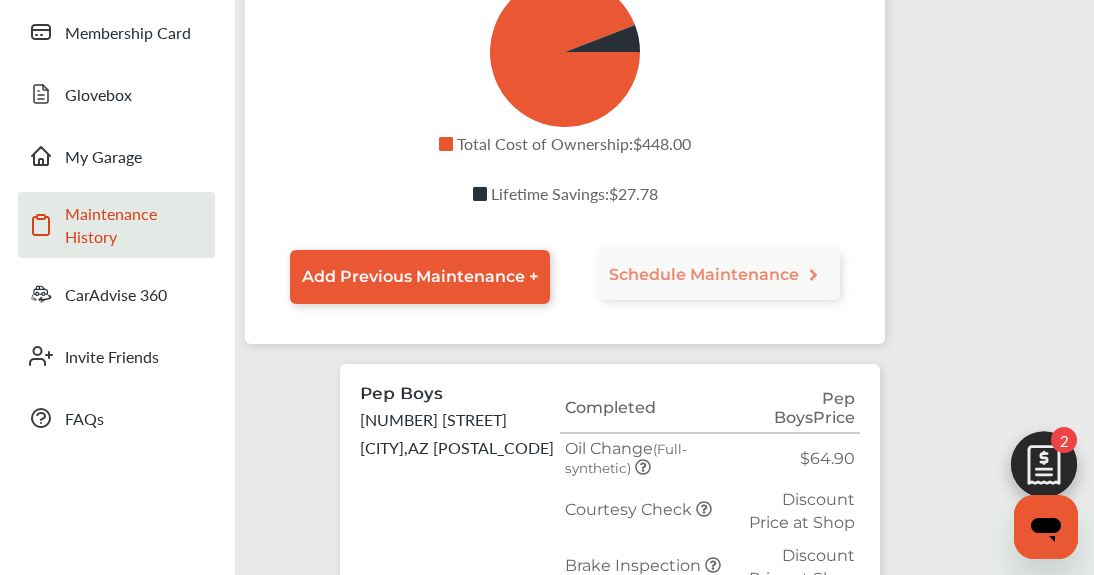 scroll, scrollTop: 0, scrollLeft: 0, axis: both 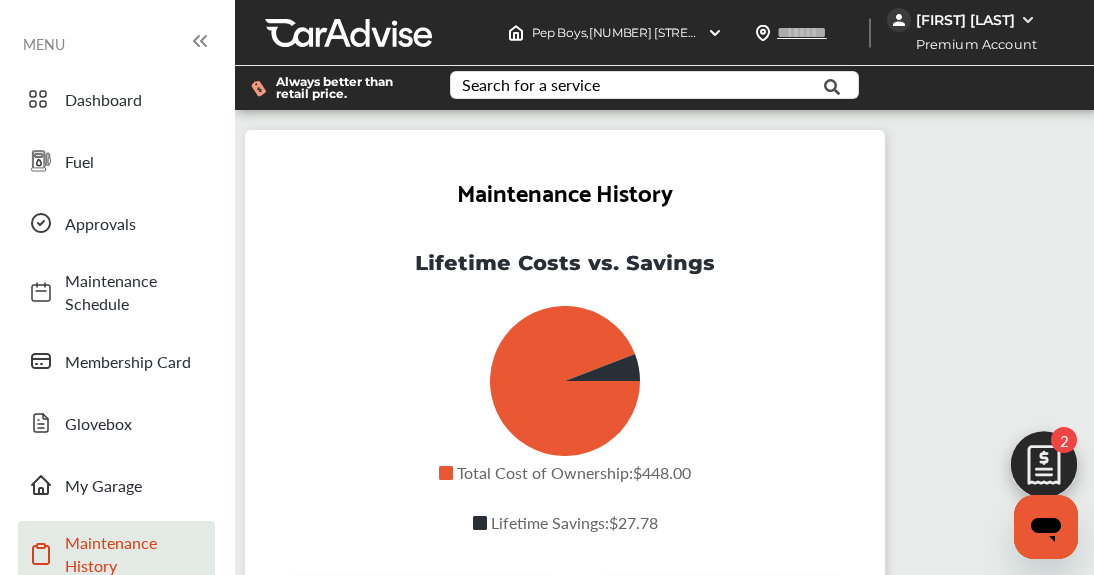 click at bounding box center [1028, 20] 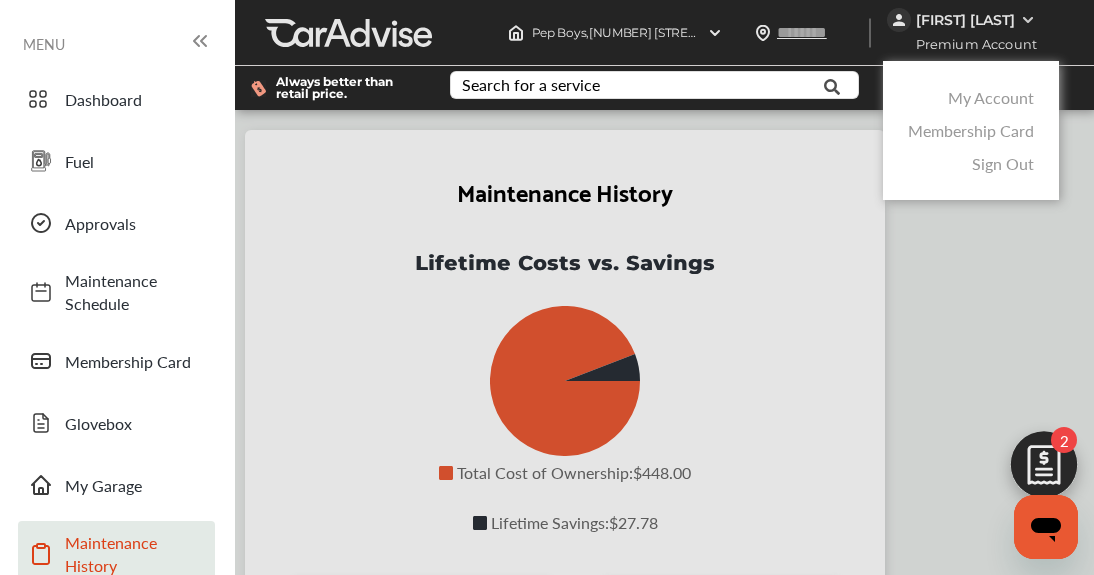 click on "Sign Out" at bounding box center (1003, 163) 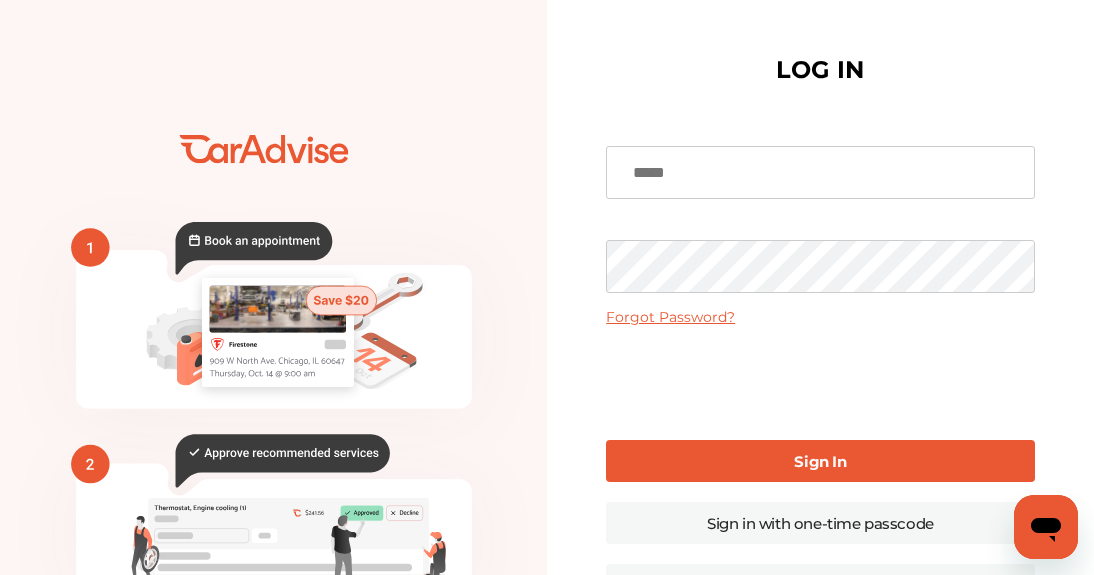 type on "**********" 